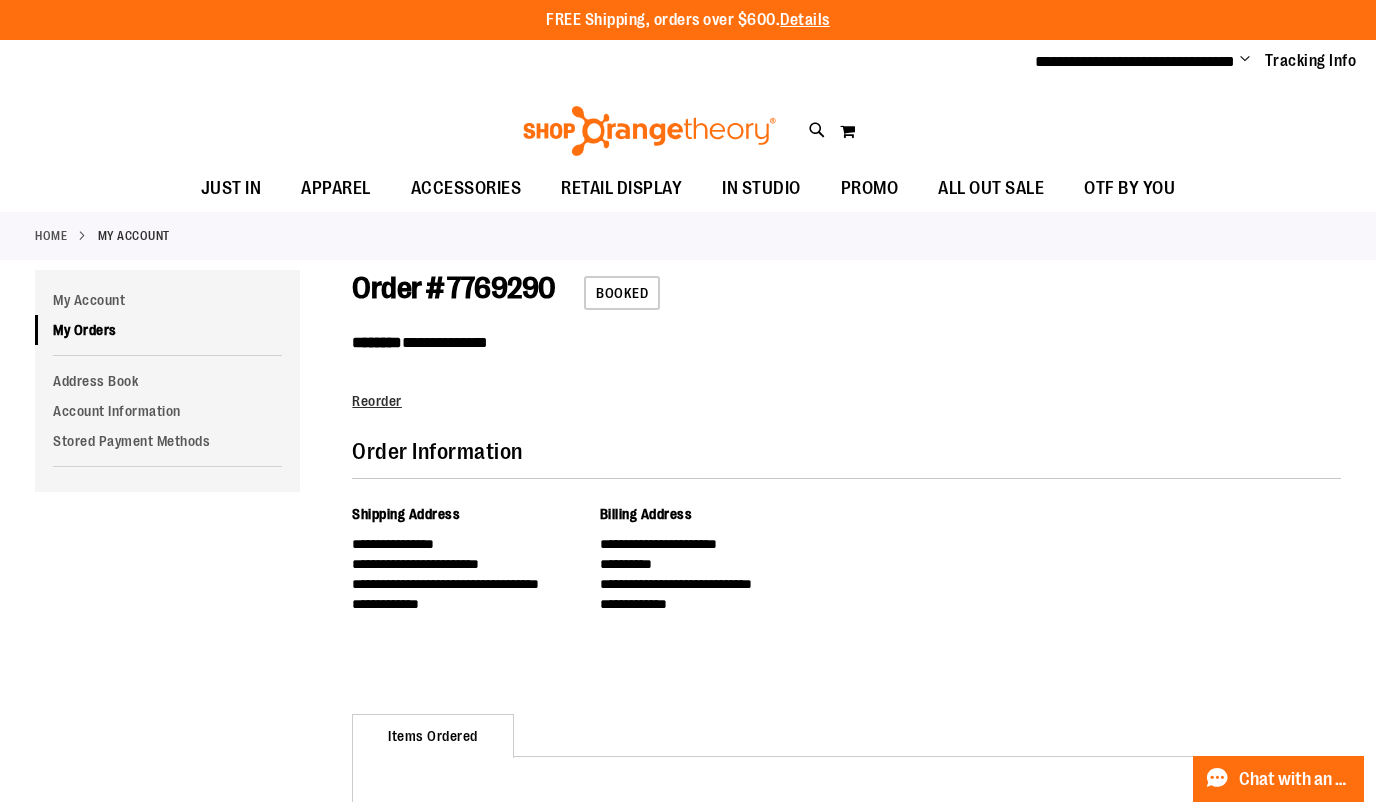 scroll, scrollTop: 0, scrollLeft: 0, axis: both 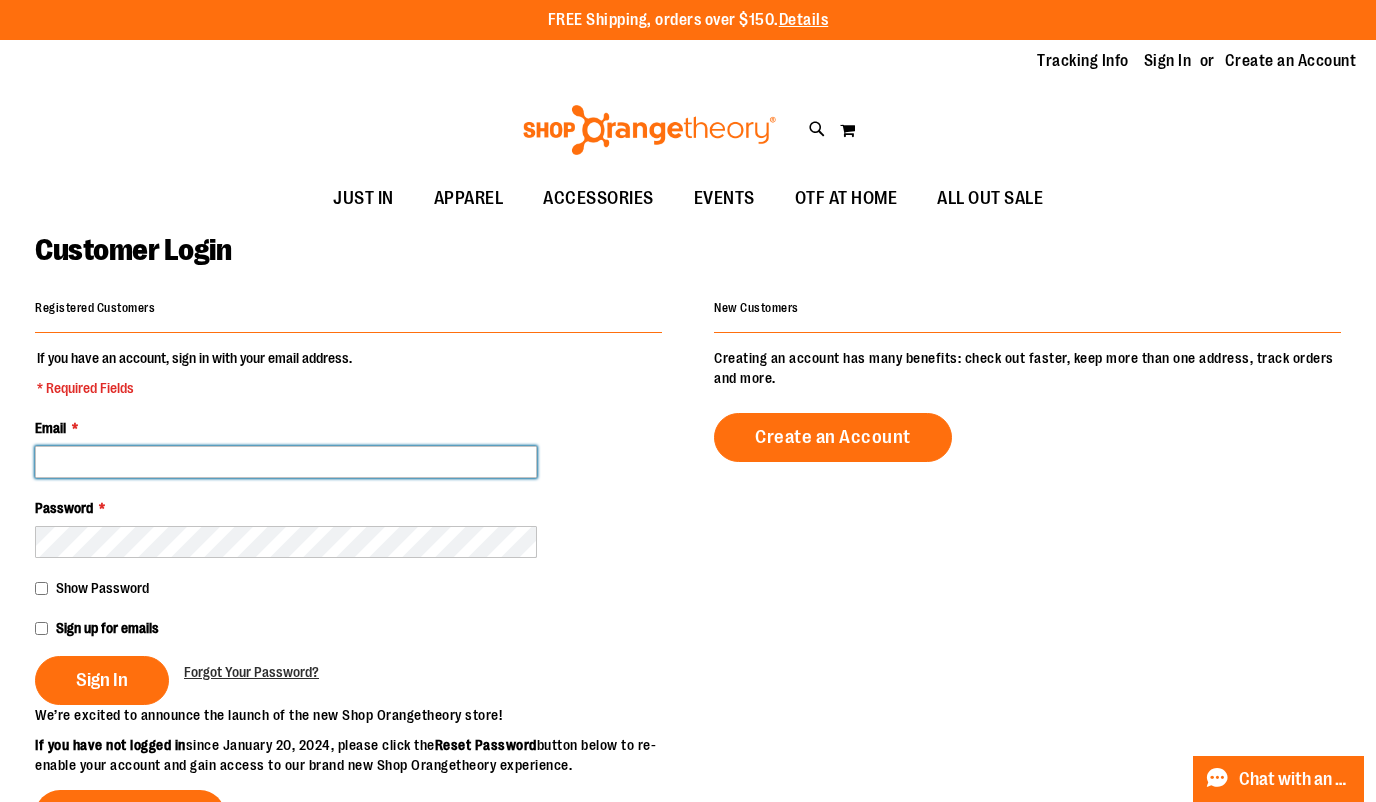 click on "Email *" at bounding box center (286, 462) 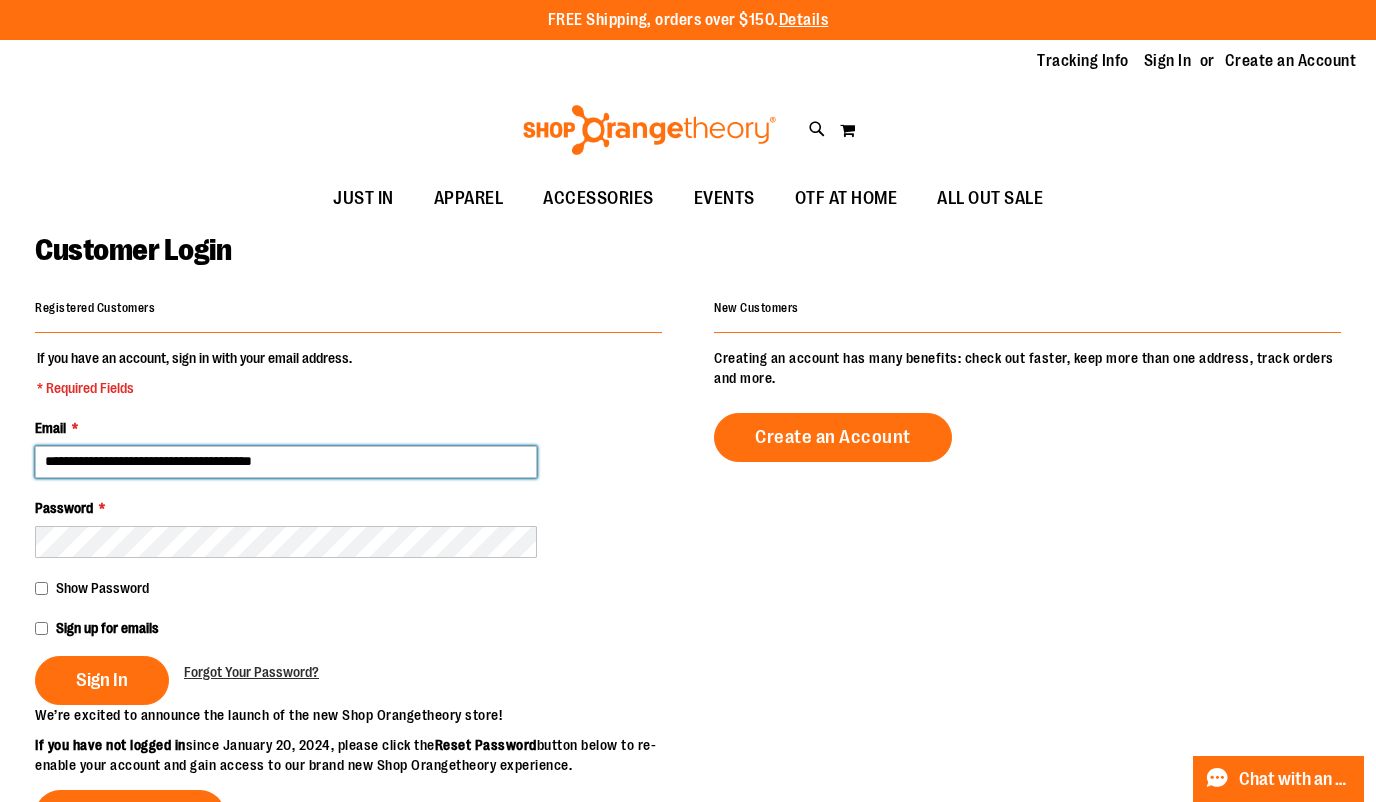 type on "**********" 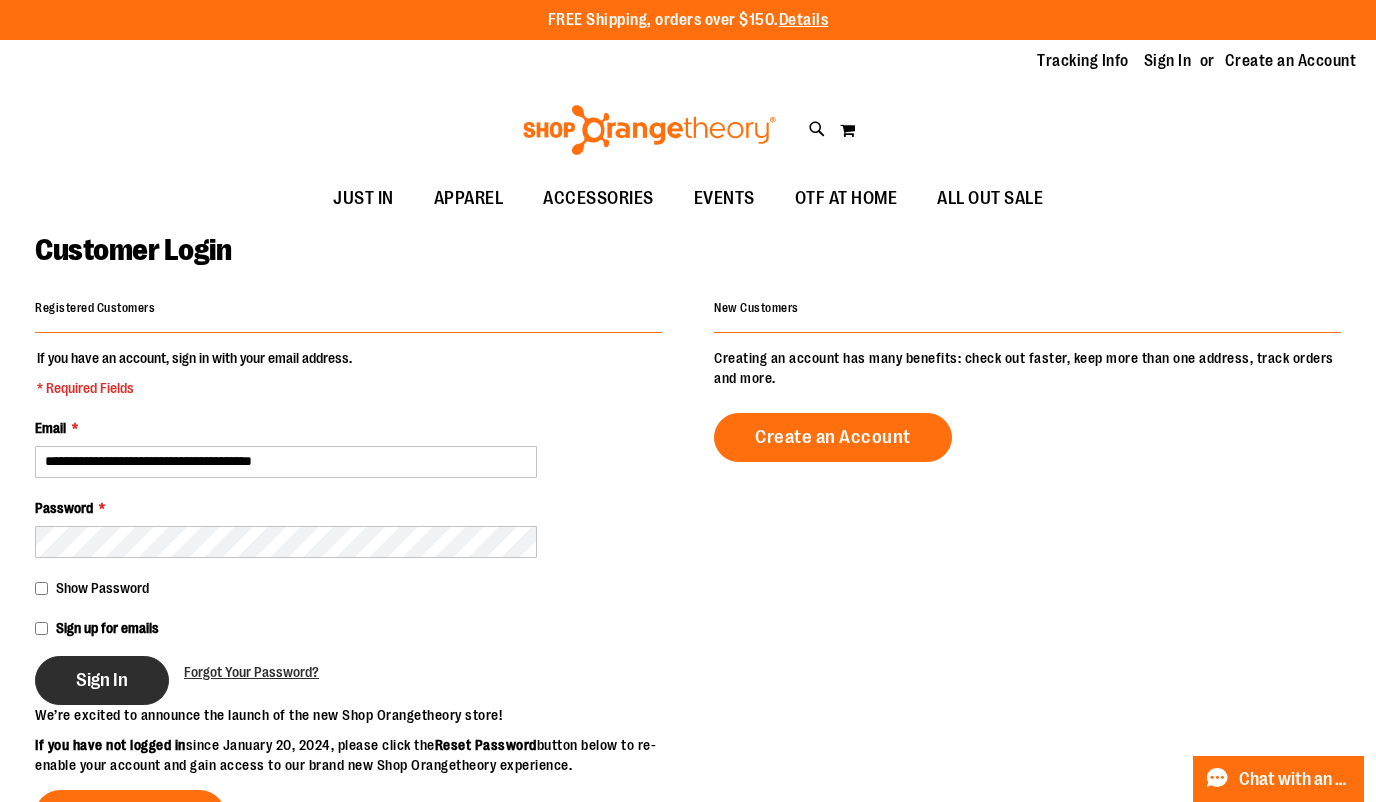 click on "Sign In" at bounding box center (102, 680) 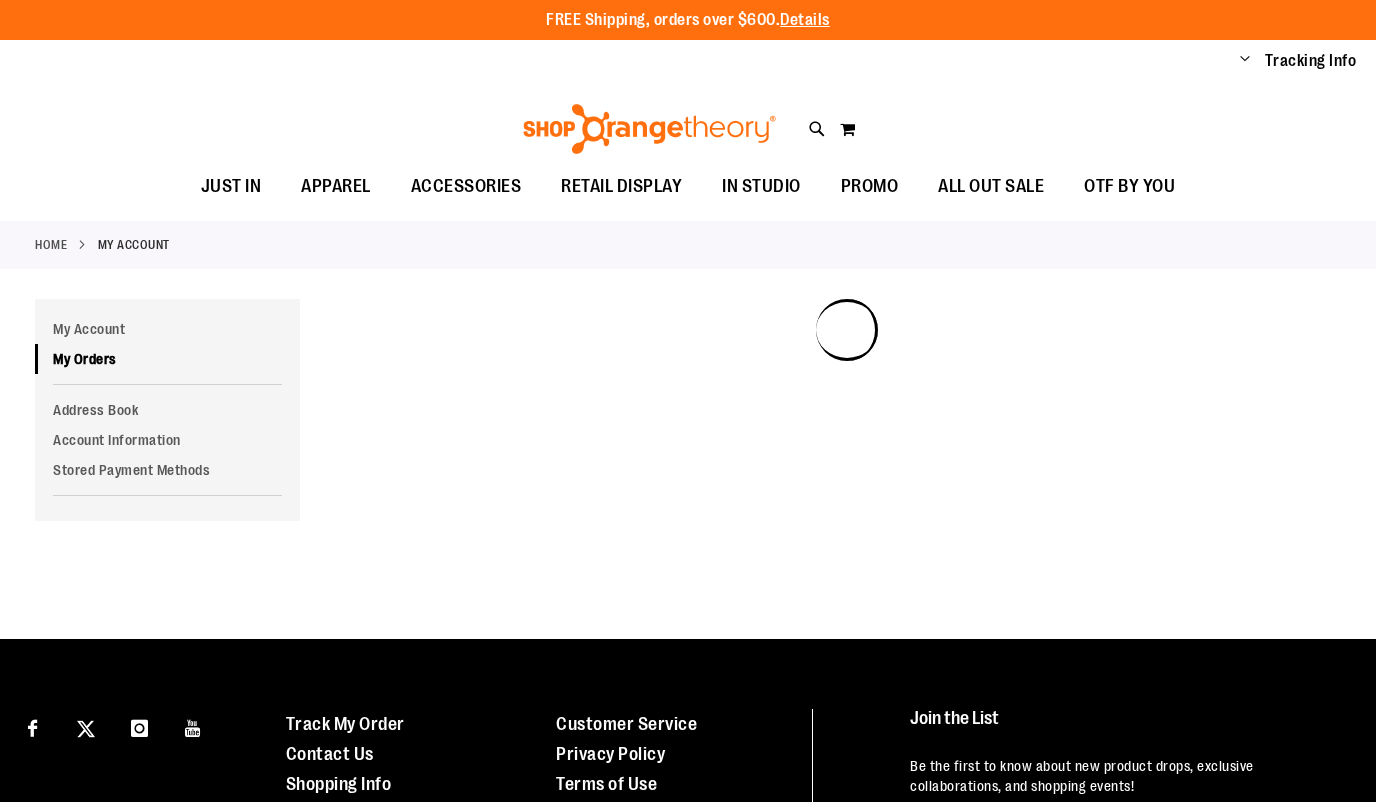 scroll, scrollTop: 0, scrollLeft: 0, axis: both 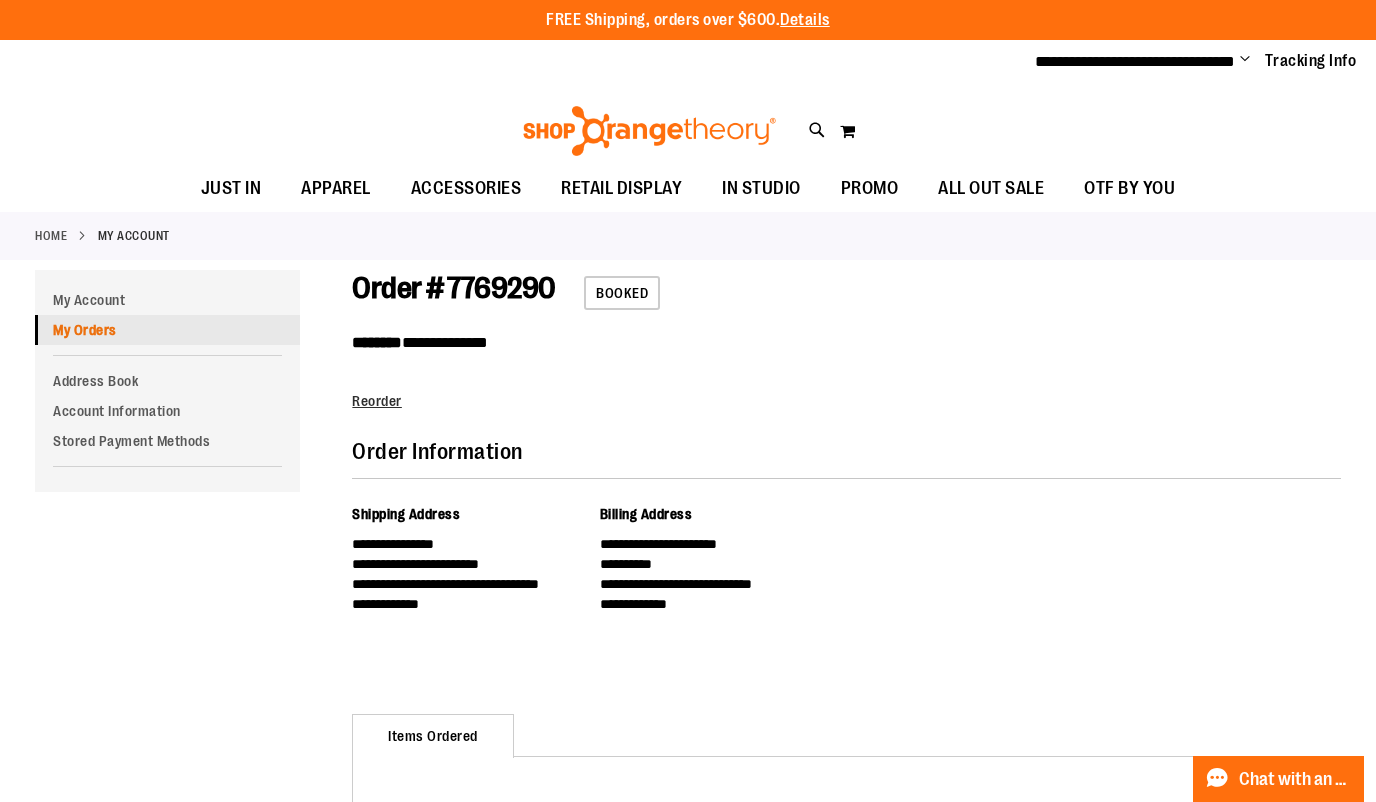 click on "My Orders" at bounding box center (167, 330) 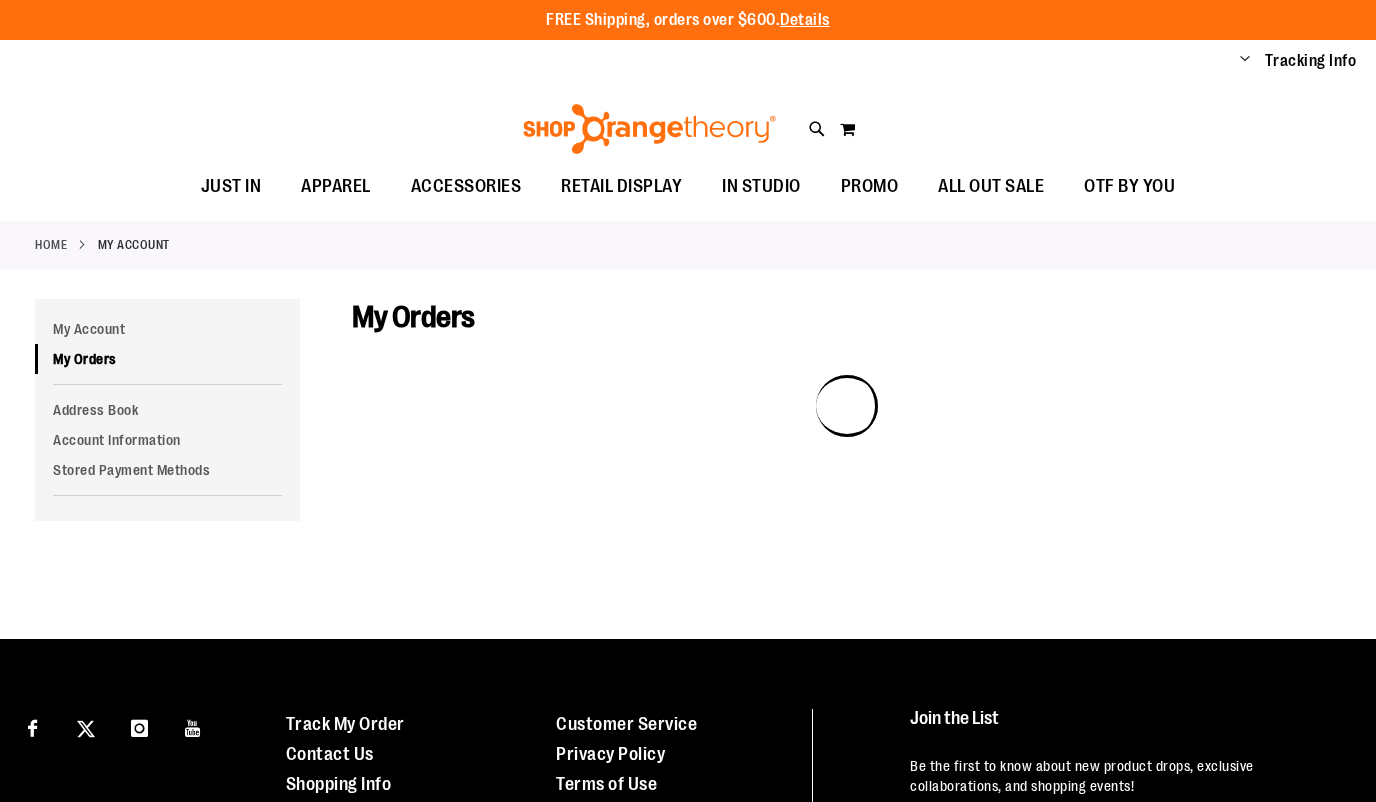 scroll, scrollTop: 0, scrollLeft: 0, axis: both 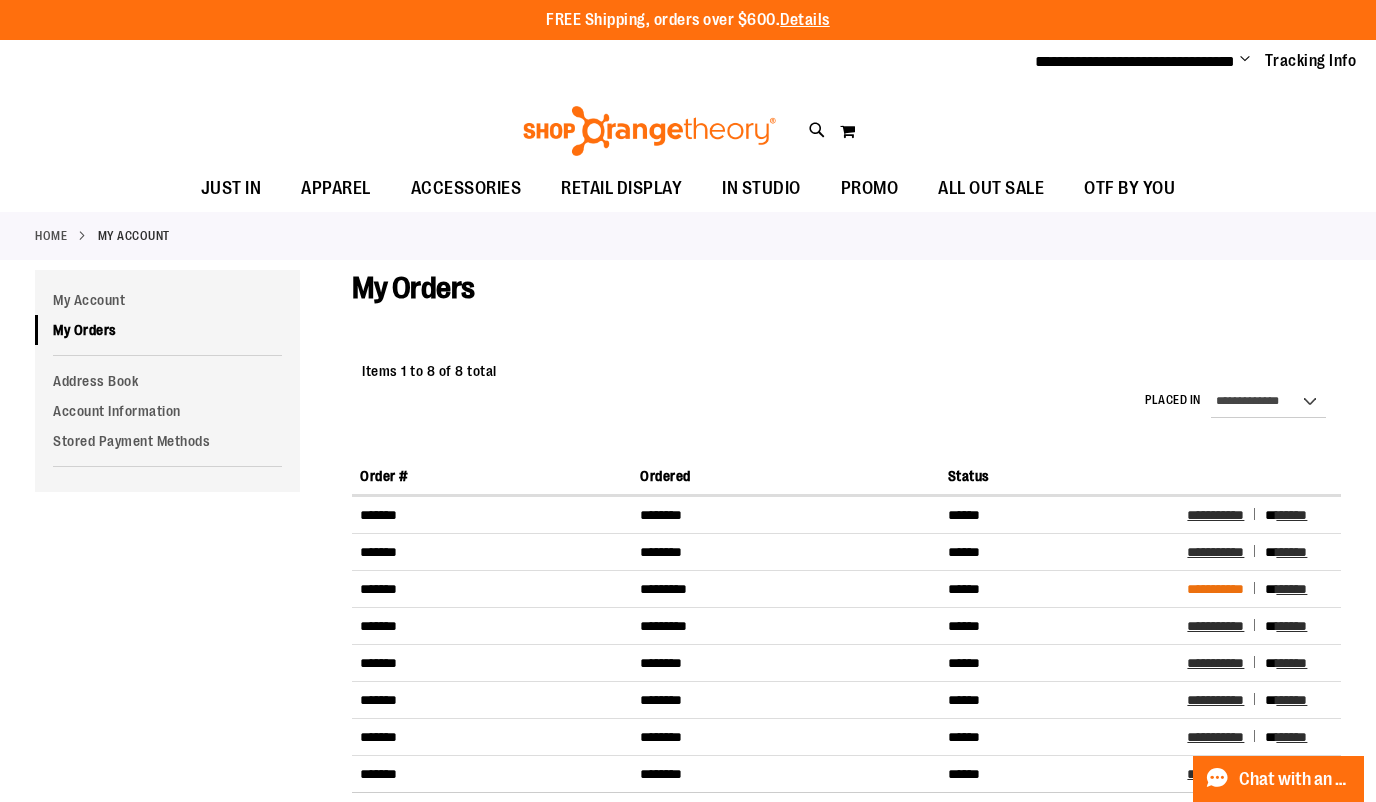 click on "**********" at bounding box center [1215, 589] 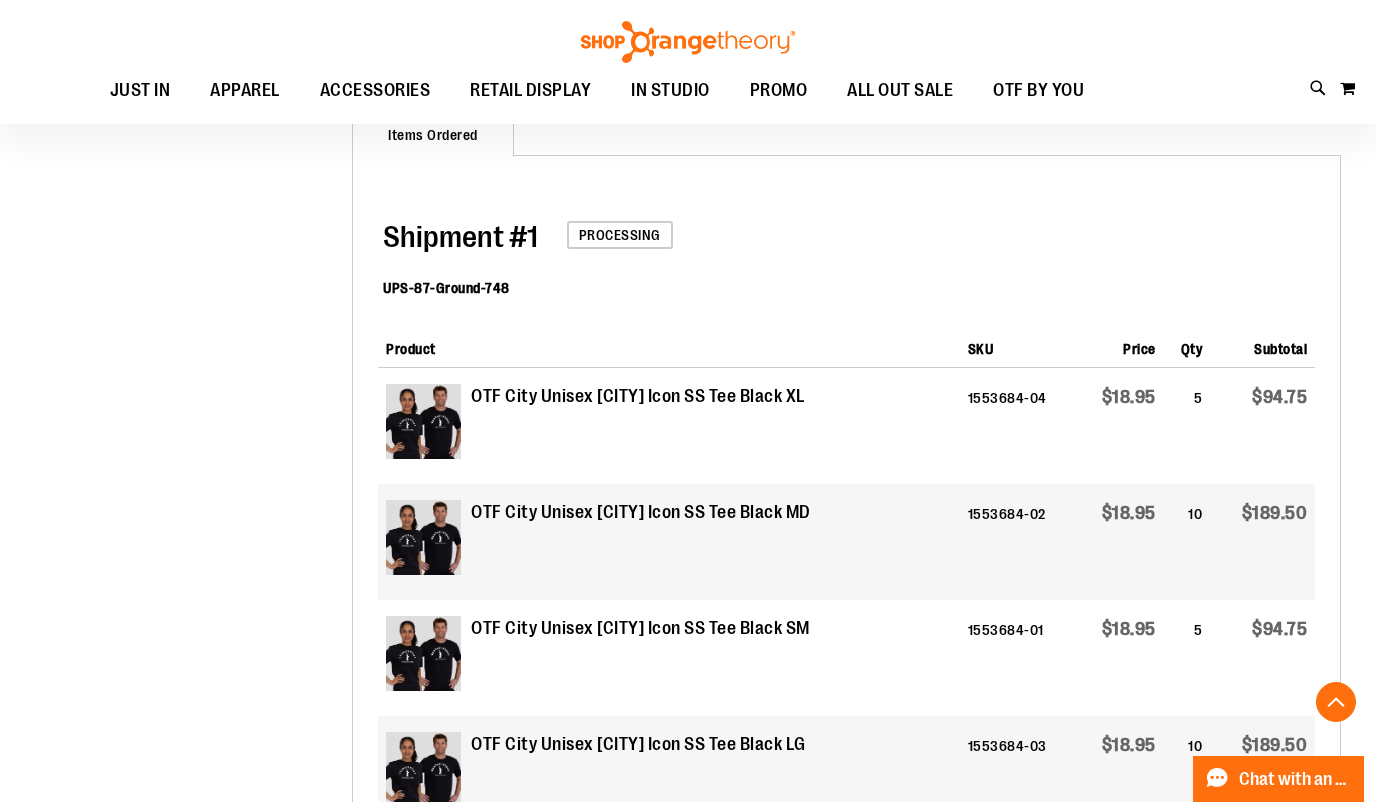 scroll, scrollTop: 0, scrollLeft: 0, axis: both 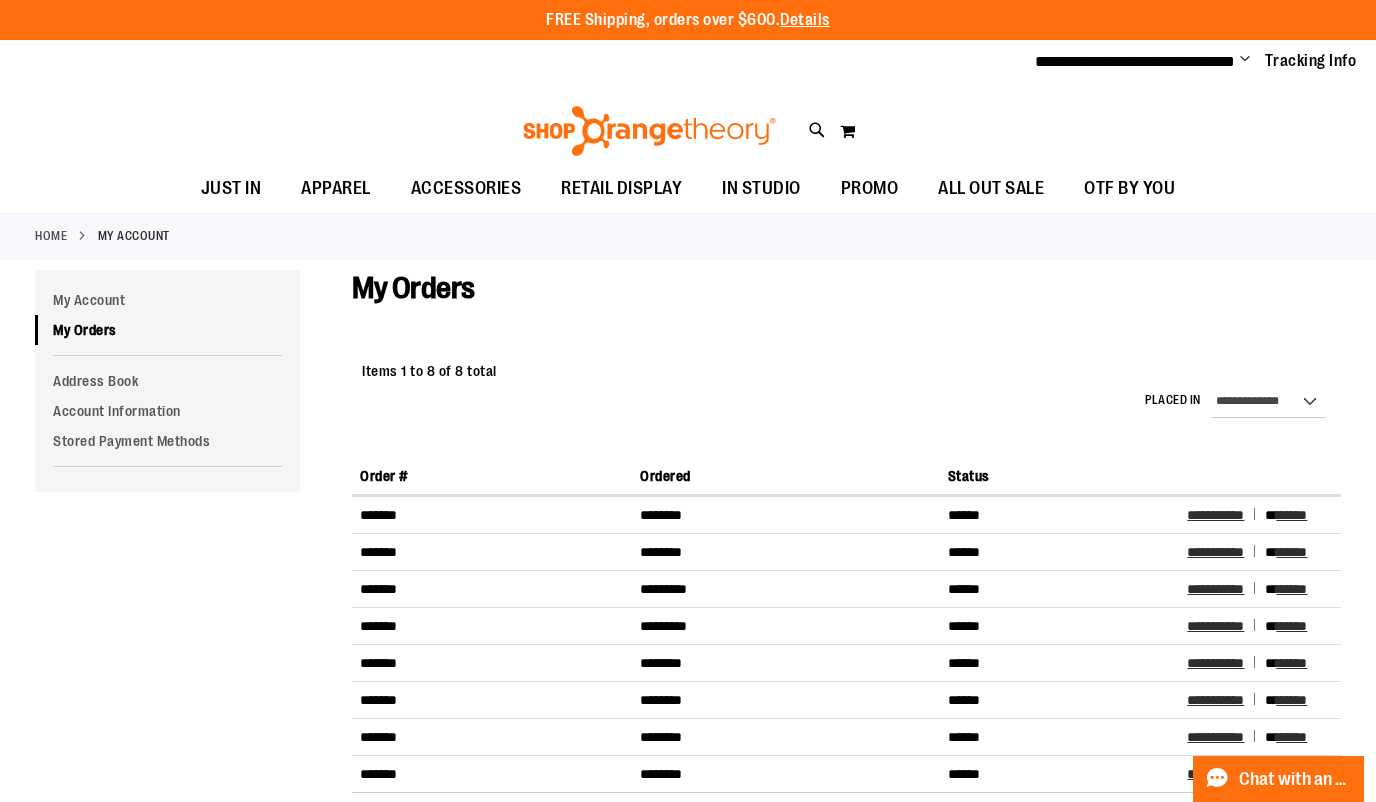 click on "**********" at bounding box center (846, 387) 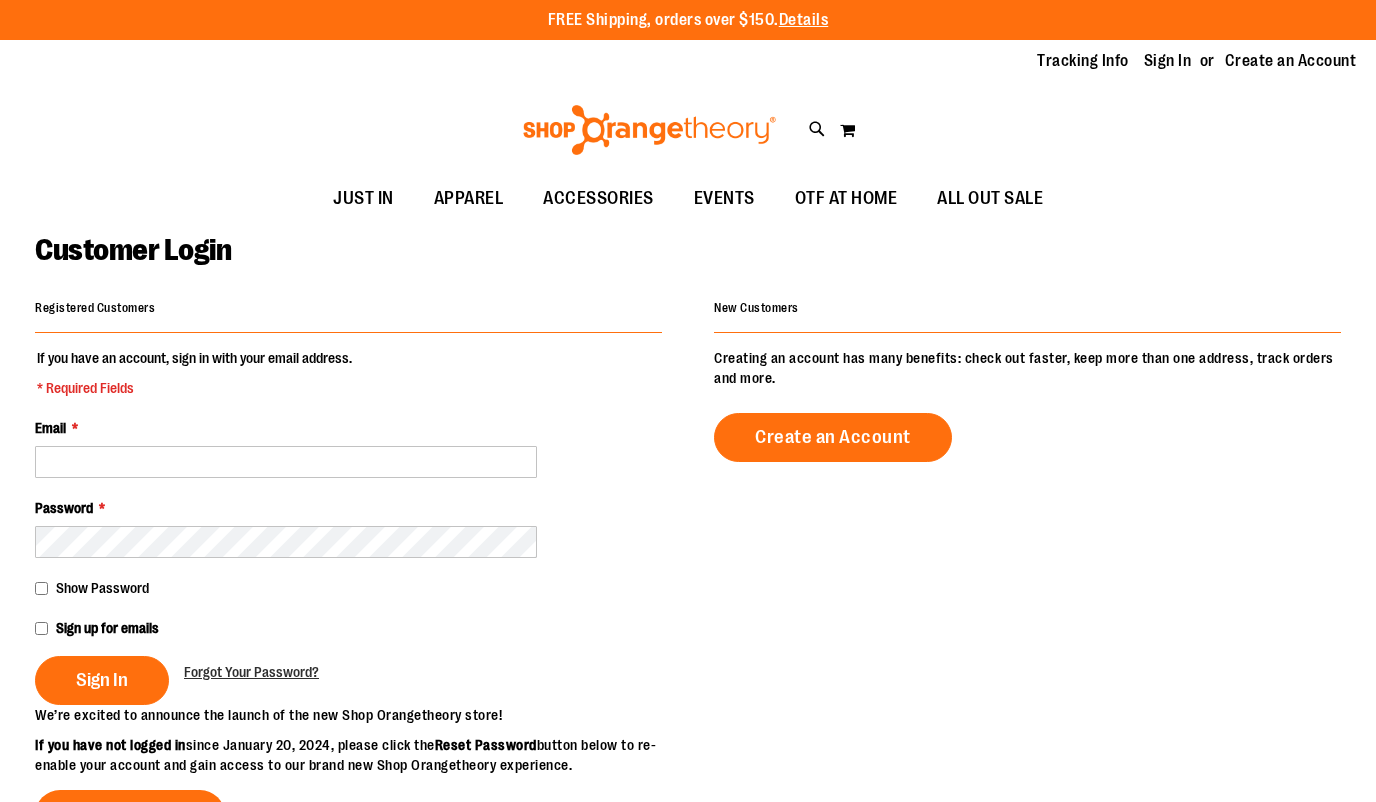 scroll, scrollTop: 0, scrollLeft: 0, axis: both 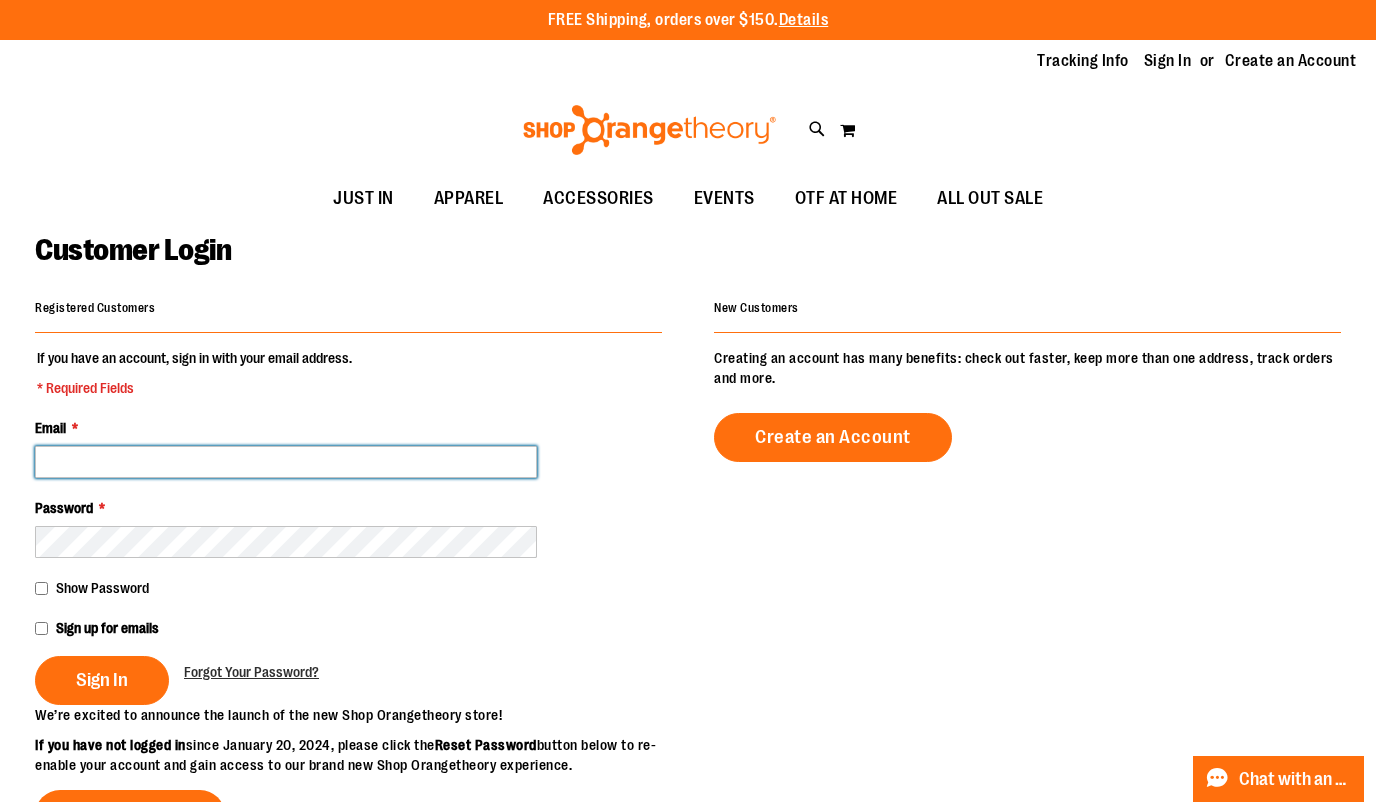 click on "Email *" at bounding box center [286, 462] 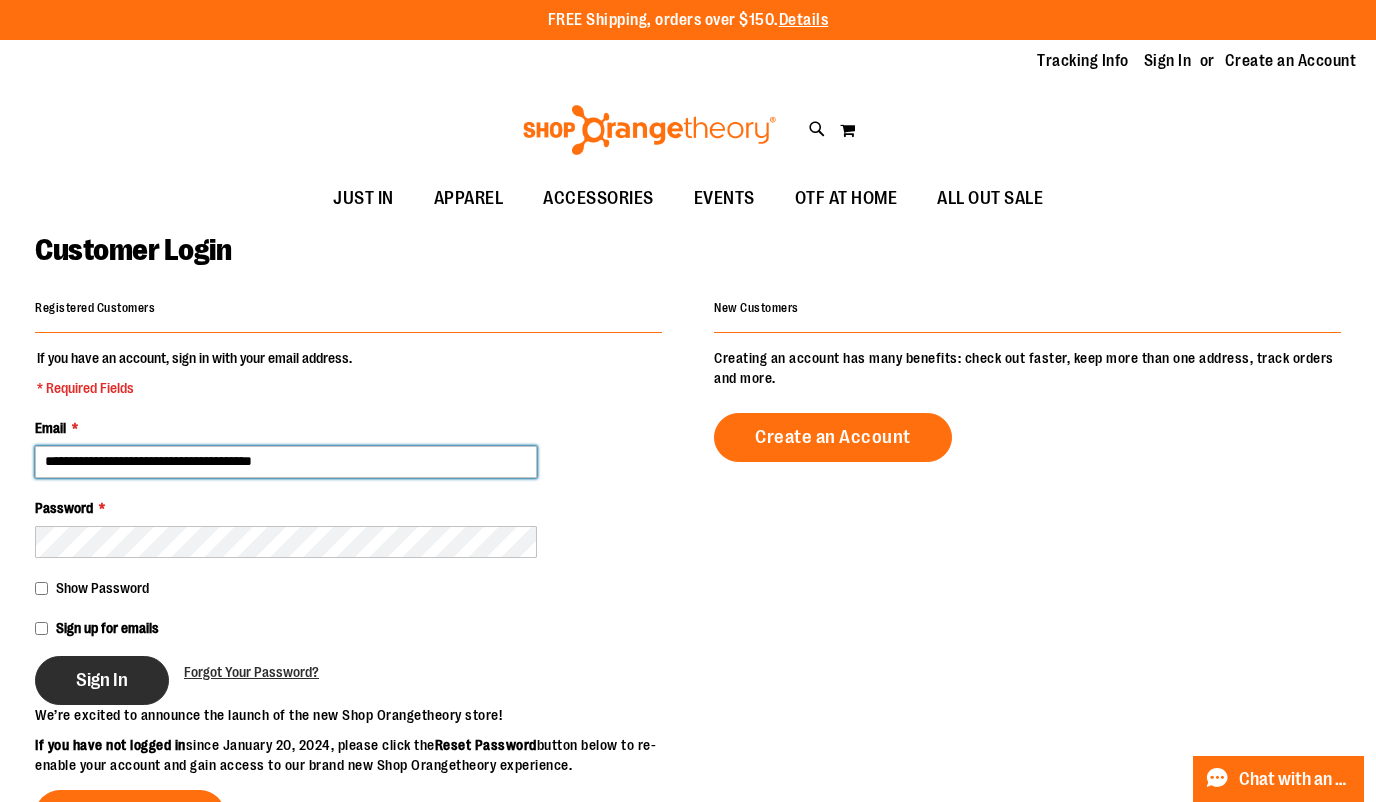 type on "**********" 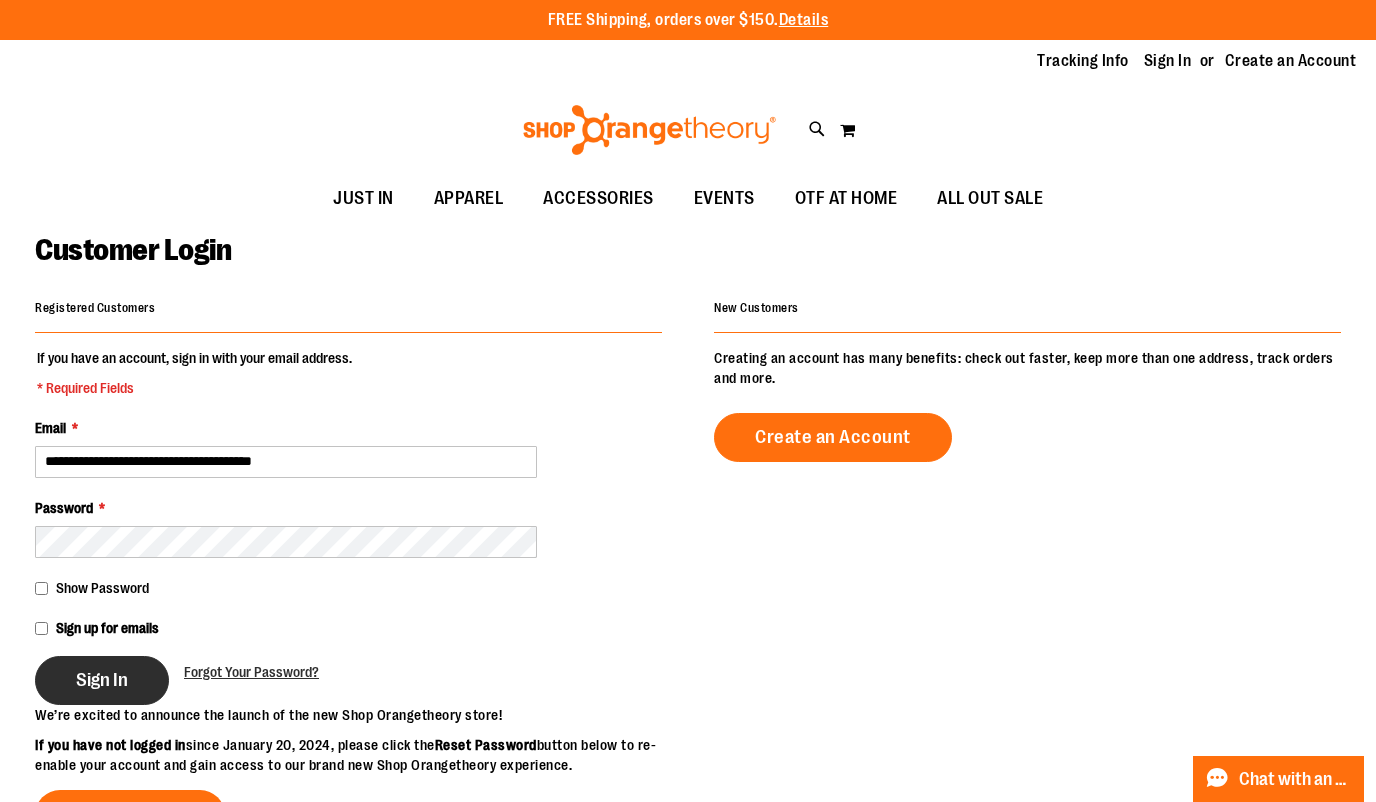 click on "Sign In" at bounding box center (102, 680) 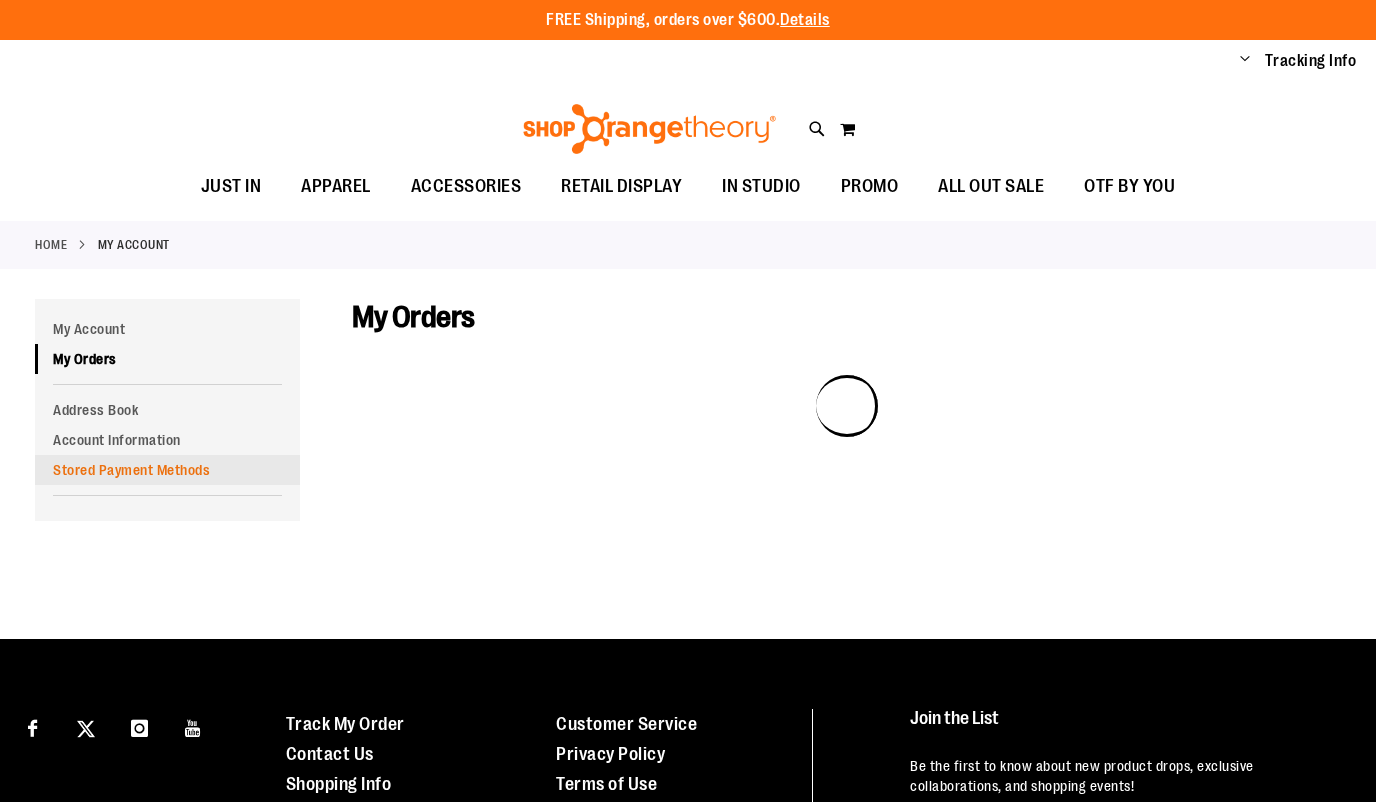 scroll, scrollTop: 0, scrollLeft: 0, axis: both 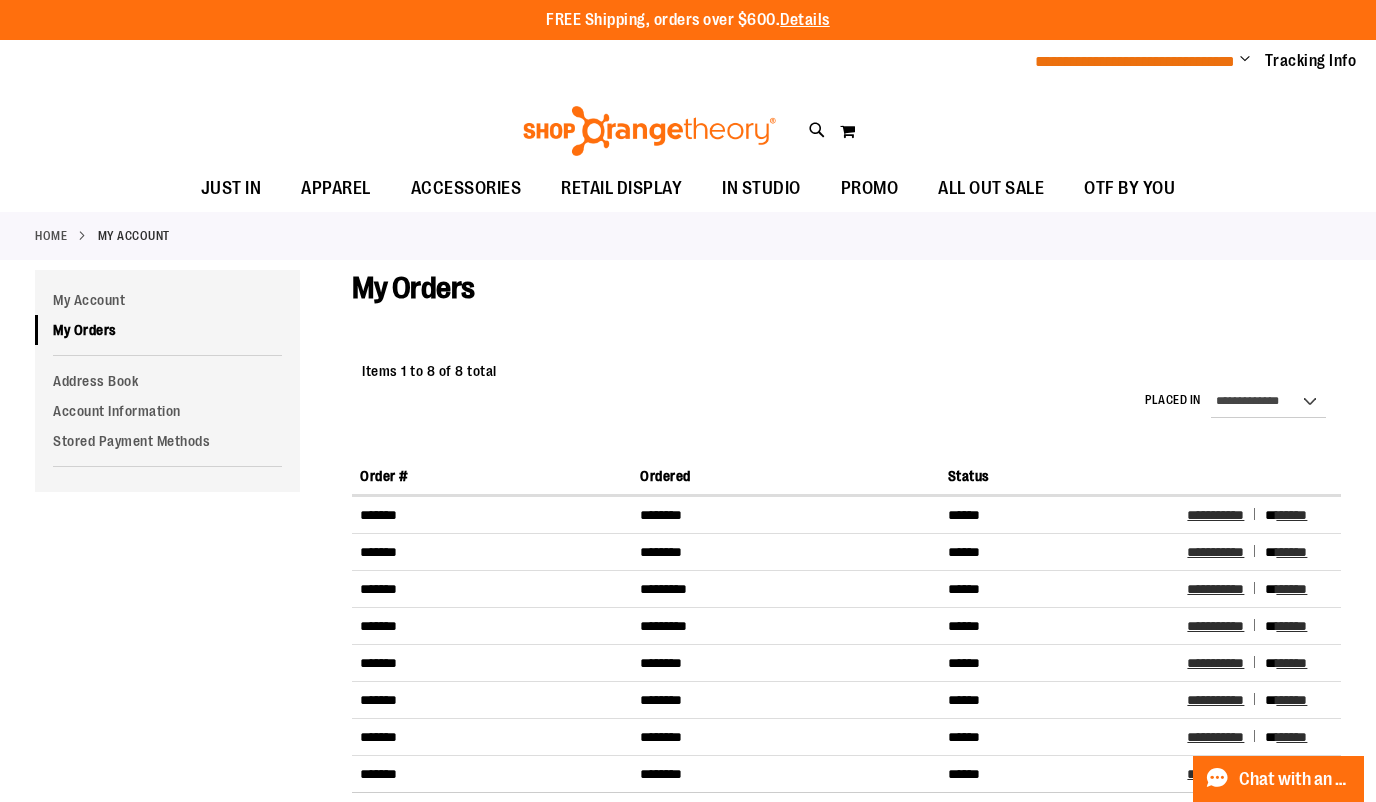 click on "**********" at bounding box center [1135, 61] 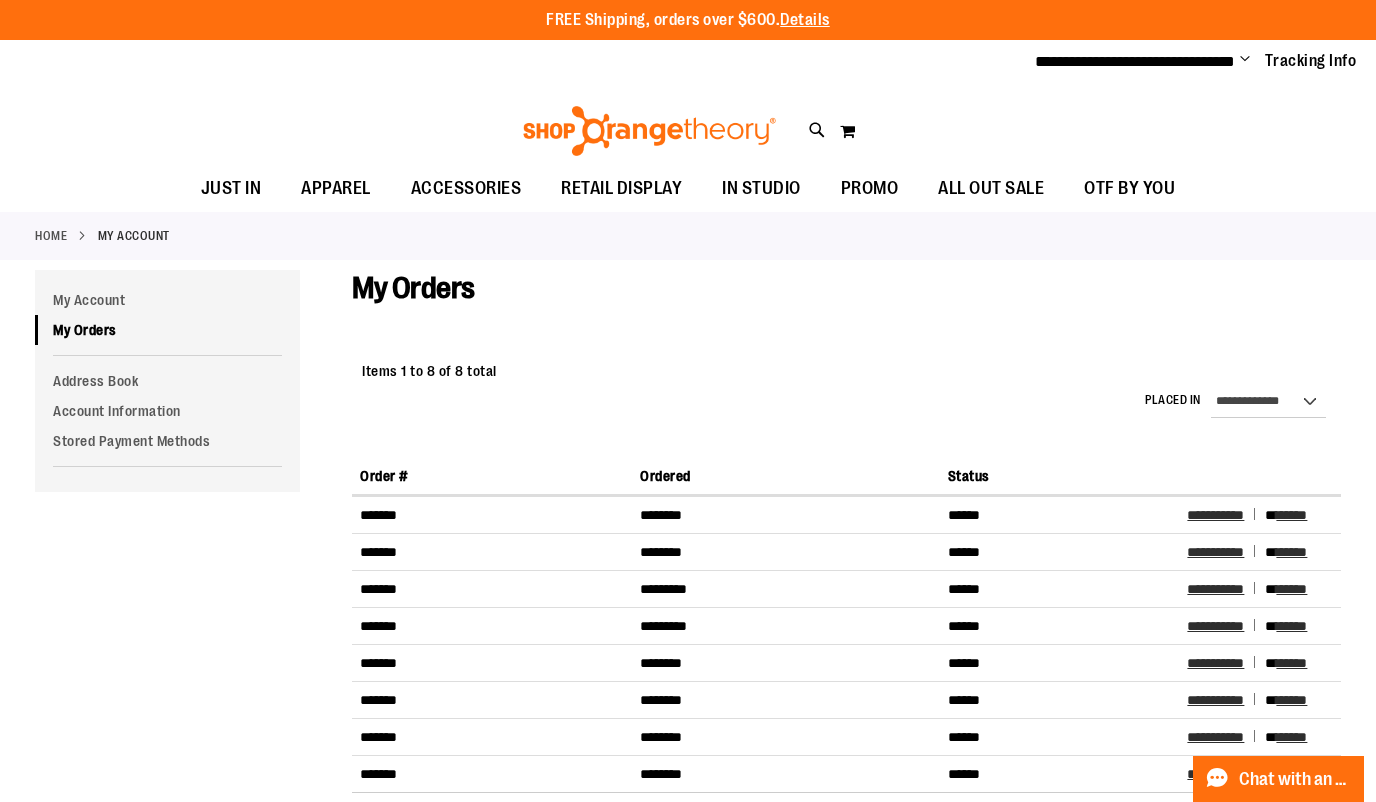 click on "Change" at bounding box center [1245, 60] 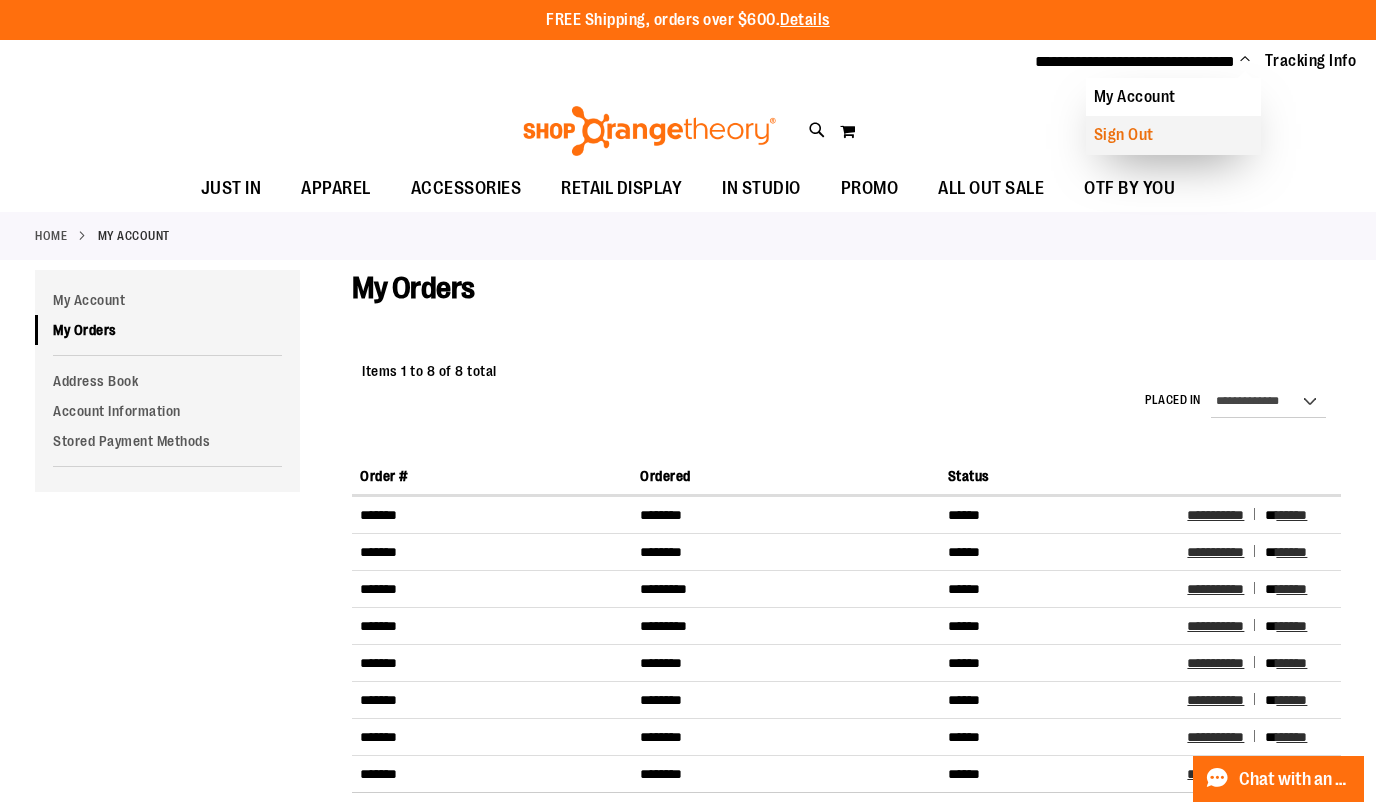 click on "Sign Out" at bounding box center [1173, 135] 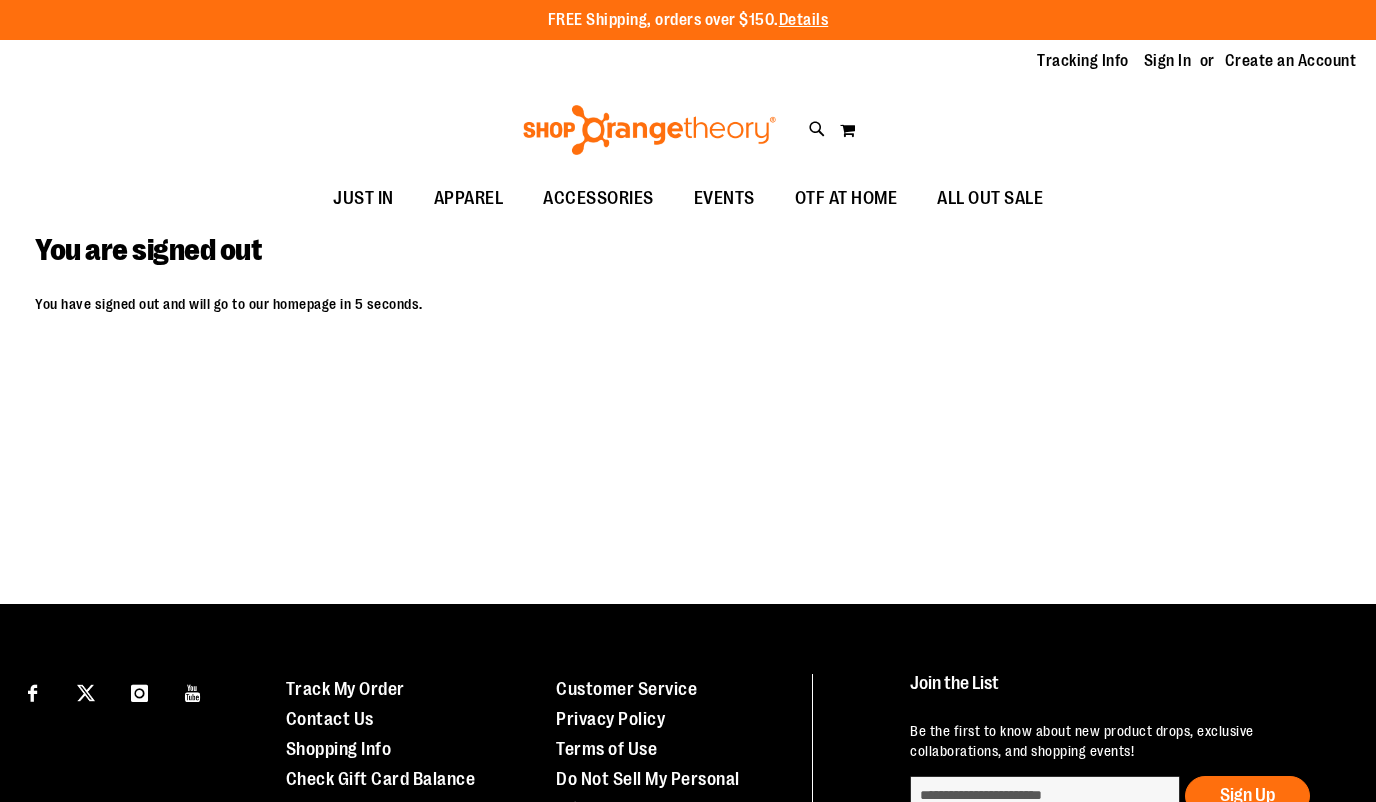 scroll, scrollTop: 0, scrollLeft: 0, axis: both 